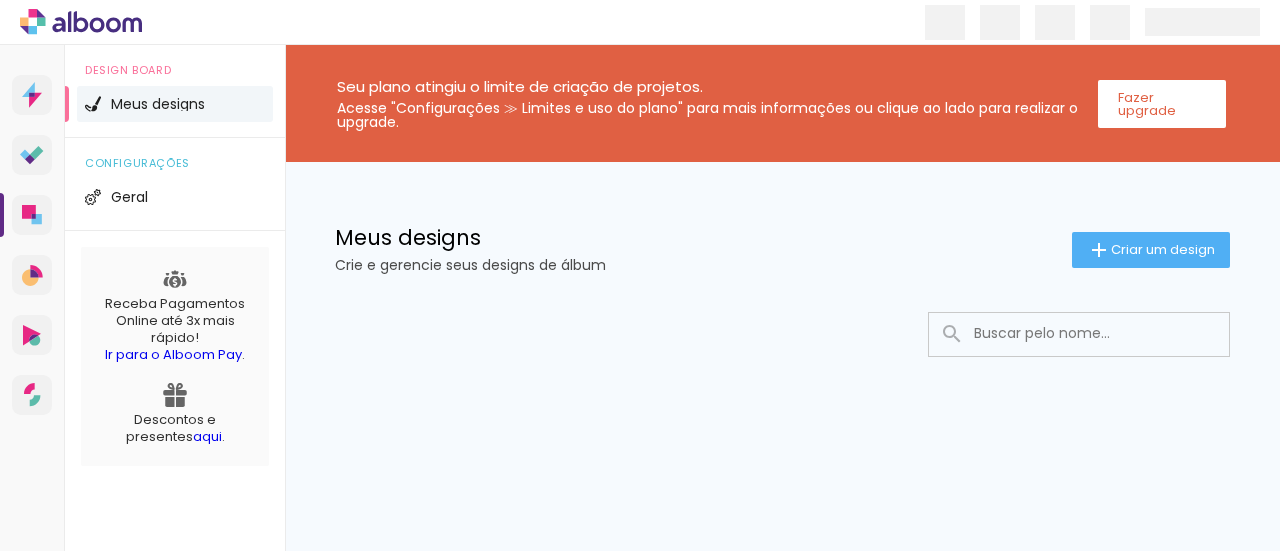 scroll, scrollTop: 0, scrollLeft: 0, axis: both 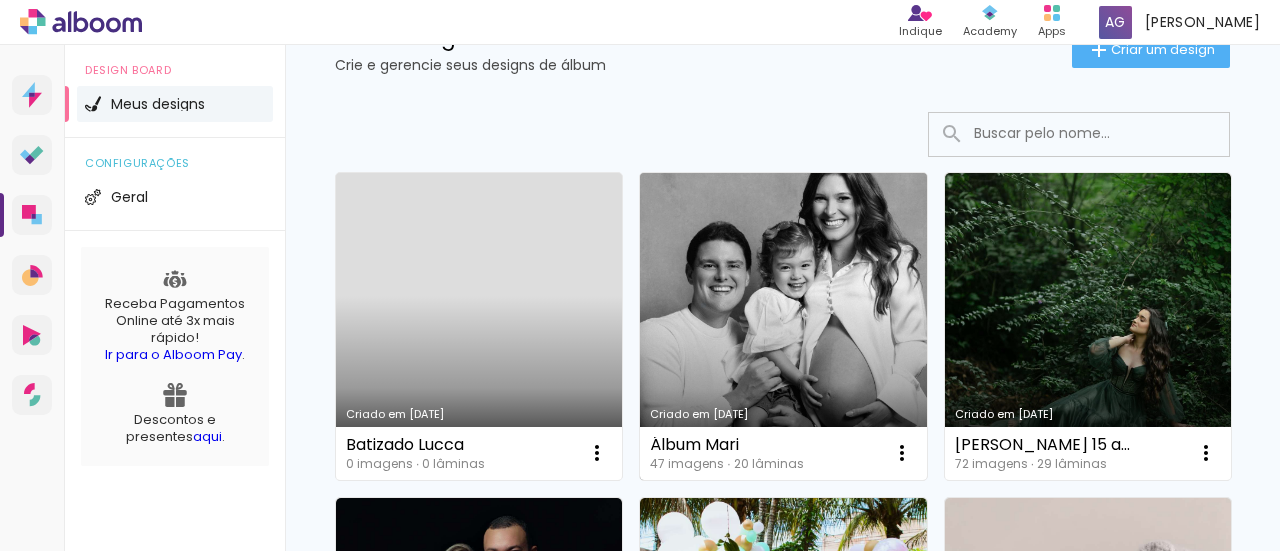 click on "Criado em [DATE]" at bounding box center (783, 326) 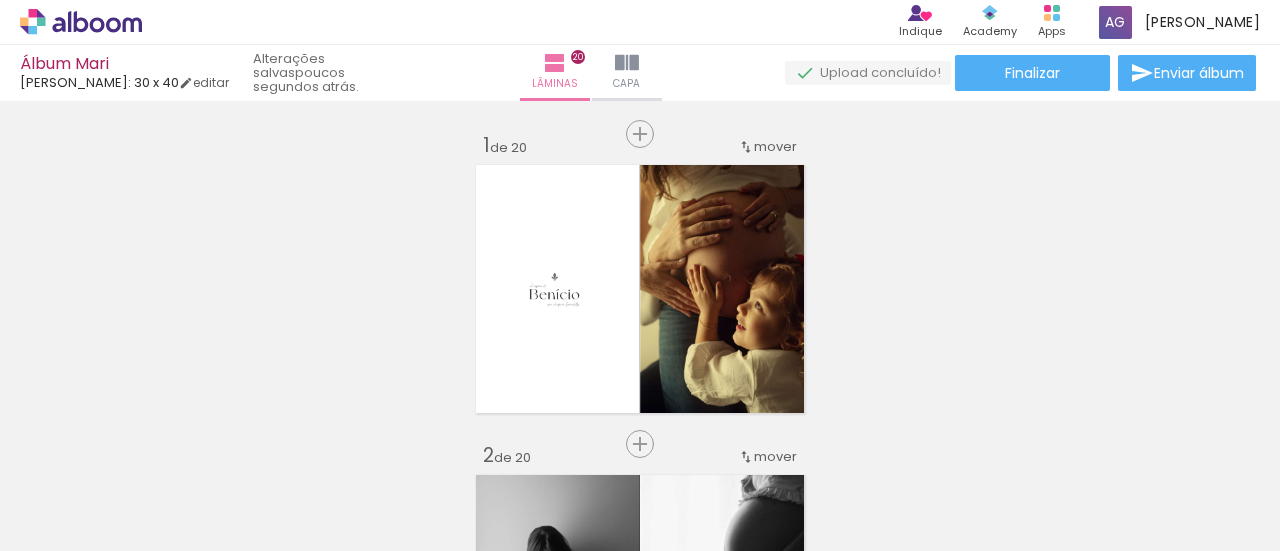scroll, scrollTop: 0, scrollLeft: 0, axis: both 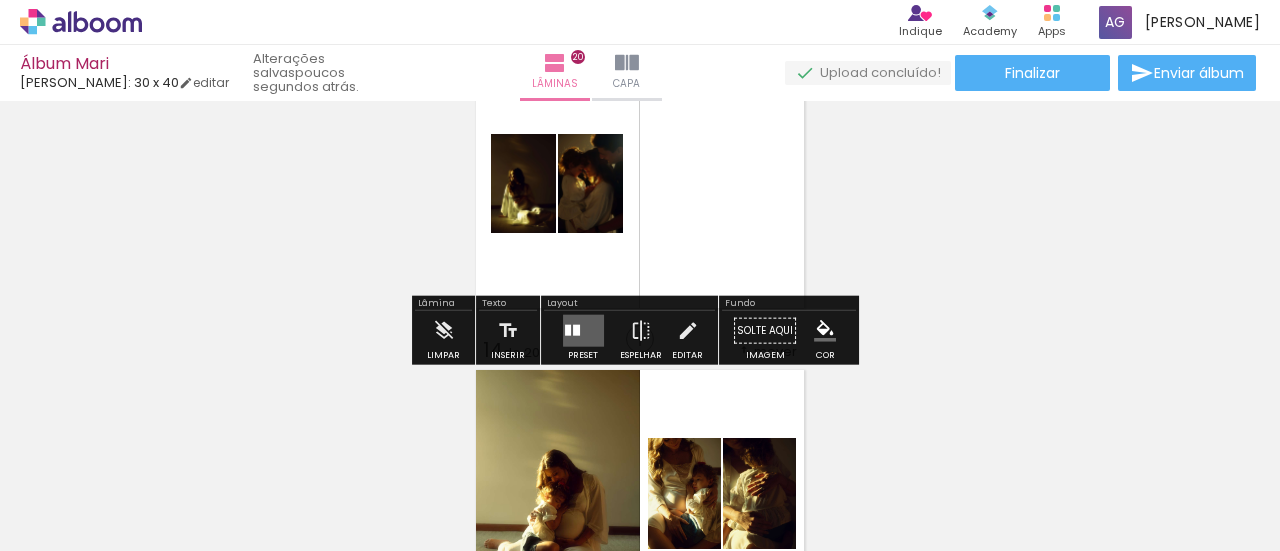 click at bounding box center [583, 331] 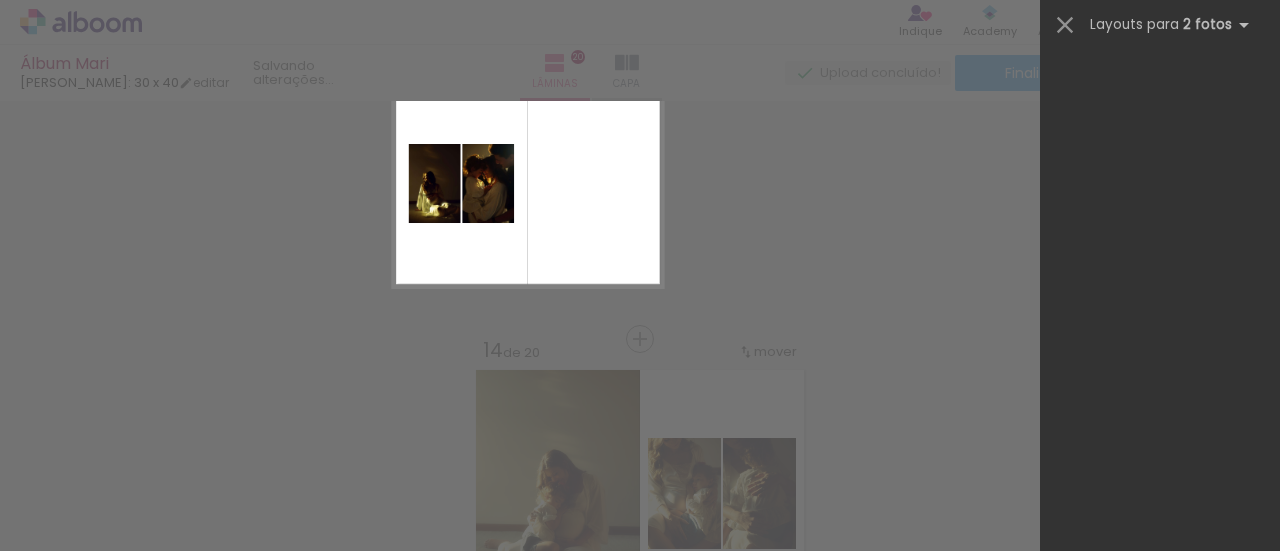 scroll, scrollTop: 0, scrollLeft: 0, axis: both 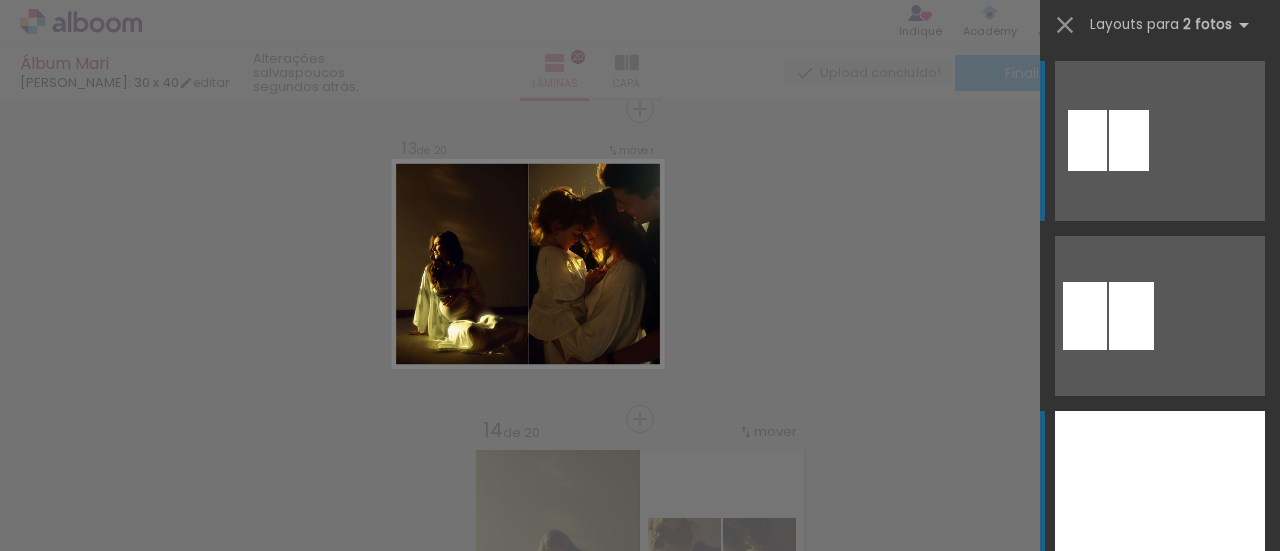 click at bounding box center (1212, 491) 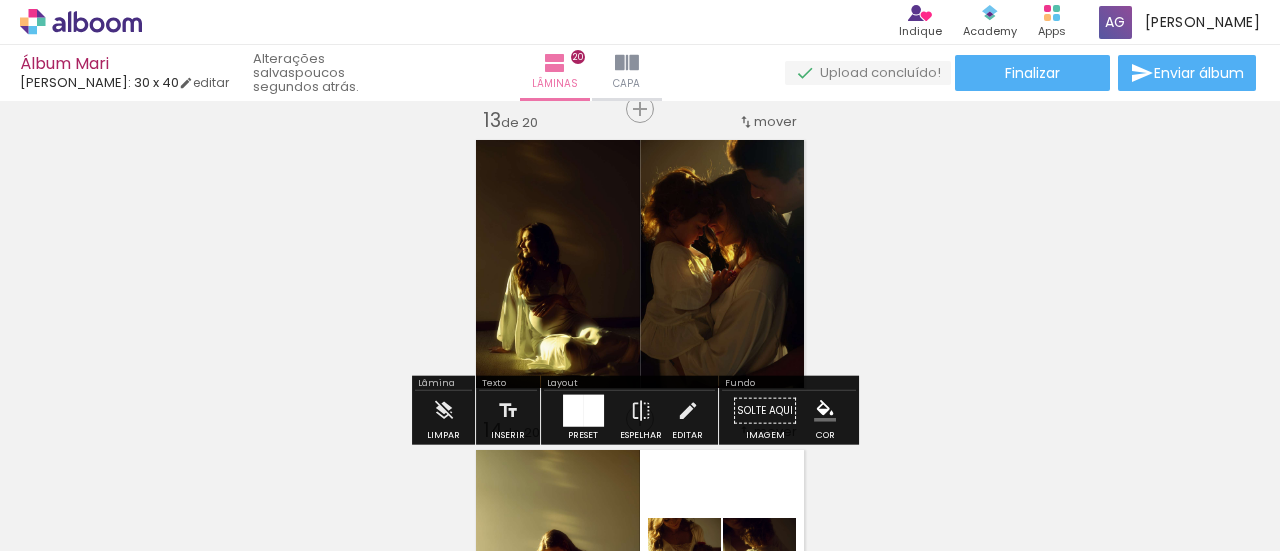 scroll, scrollTop: 4145, scrollLeft: 0, axis: vertical 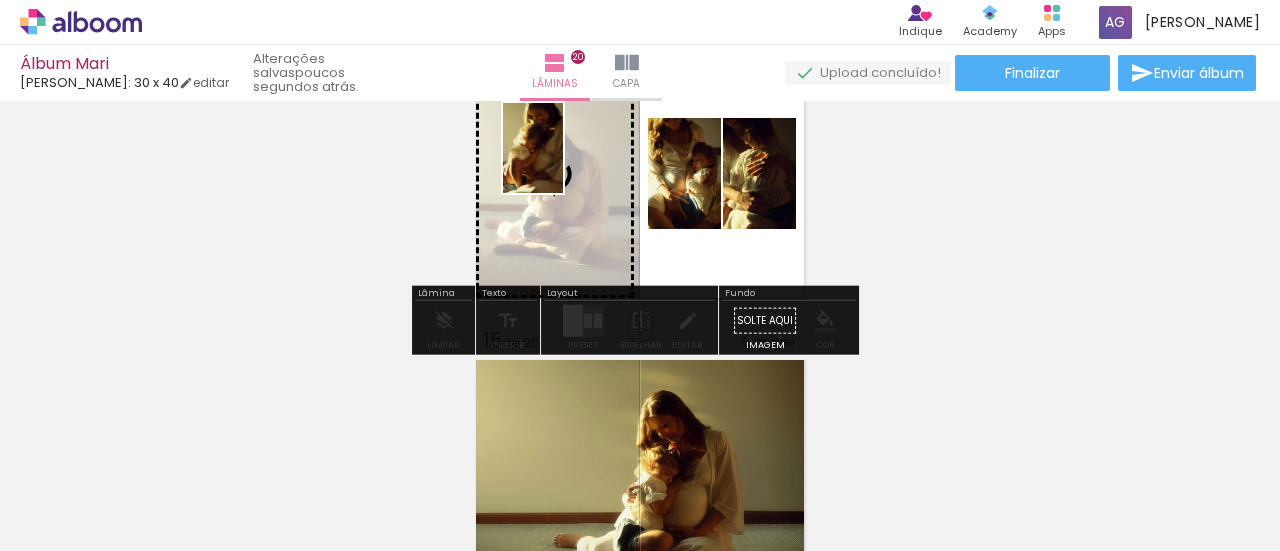 drag, startPoint x: 436, startPoint y: 491, endPoint x: 563, endPoint y: 163, distance: 351.72858 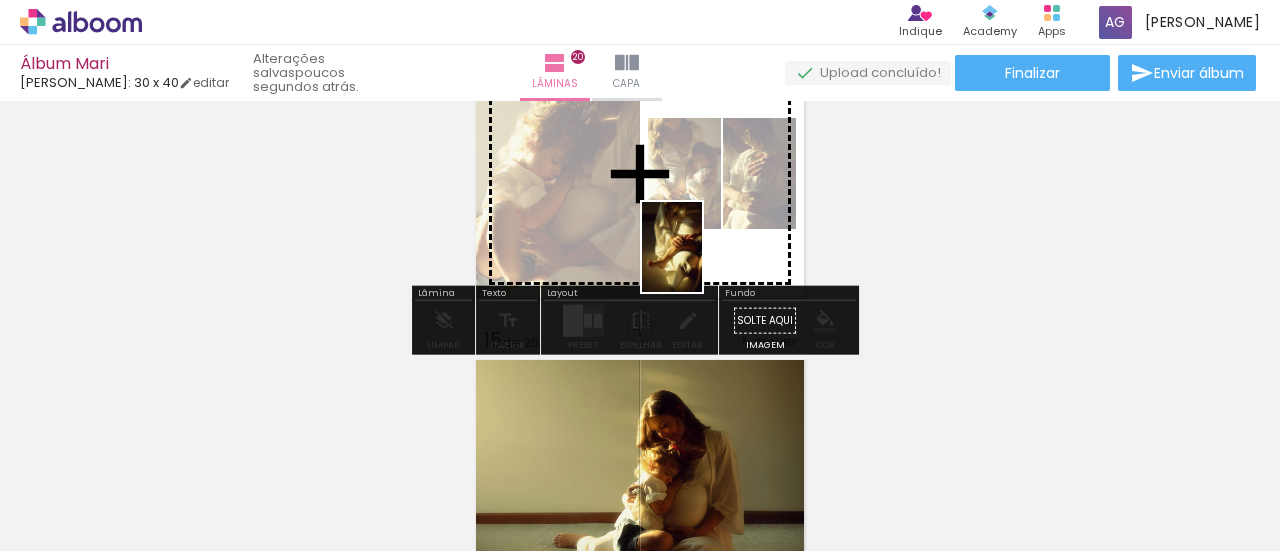 drag, startPoint x: 346, startPoint y: 490, endPoint x: 714, endPoint y: 255, distance: 436.63373 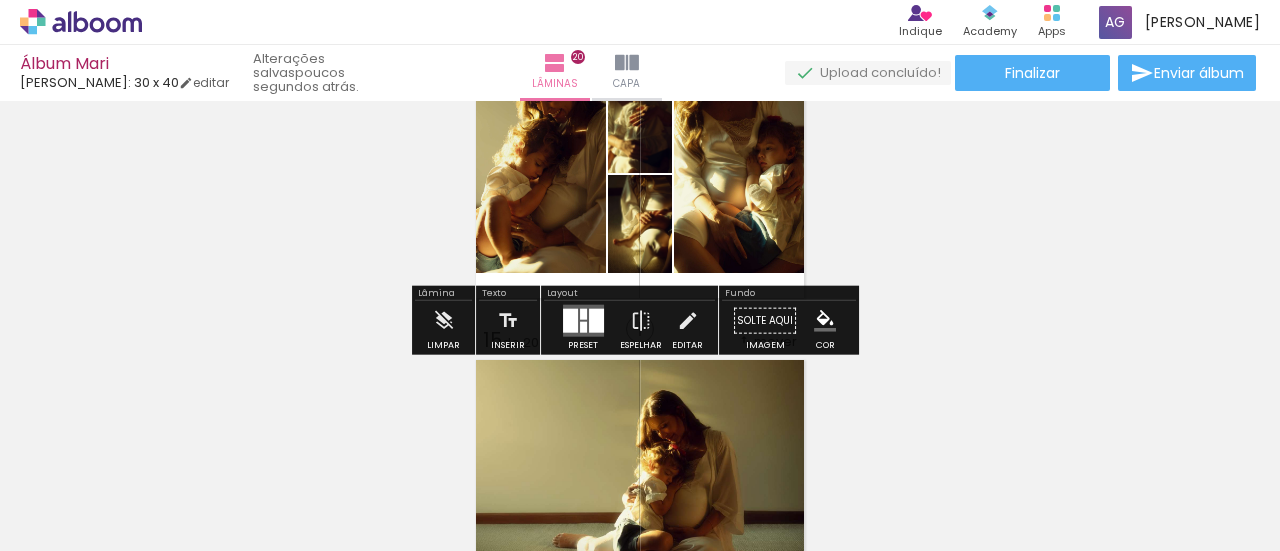 scroll, scrollTop: 4045, scrollLeft: 0, axis: vertical 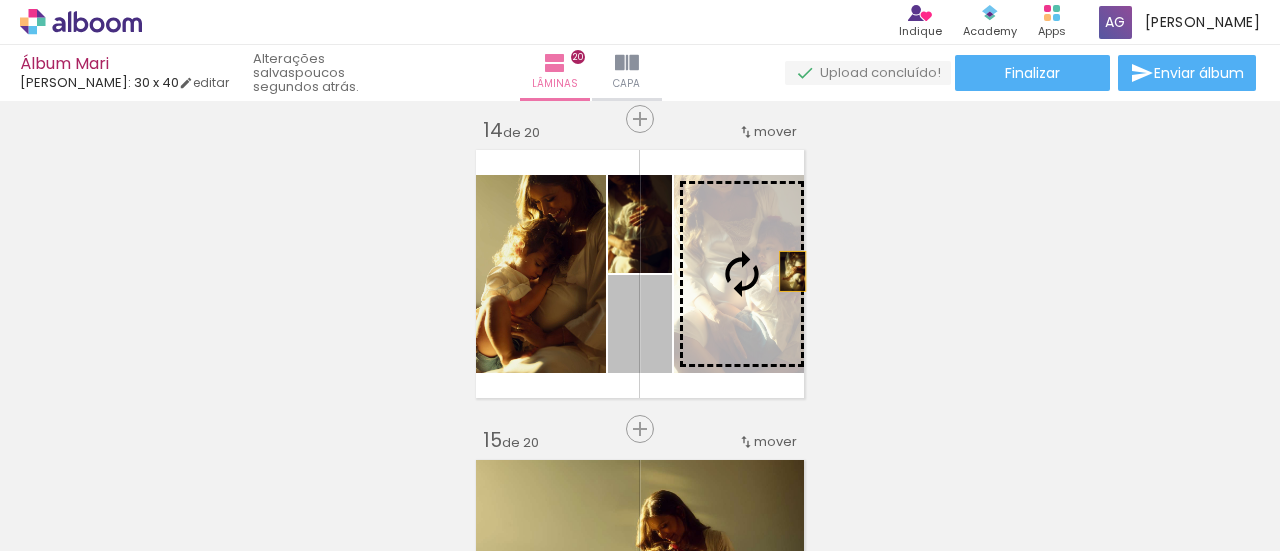 drag, startPoint x: 724, startPoint y: 300, endPoint x: 786, endPoint y: 270, distance: 68.8767 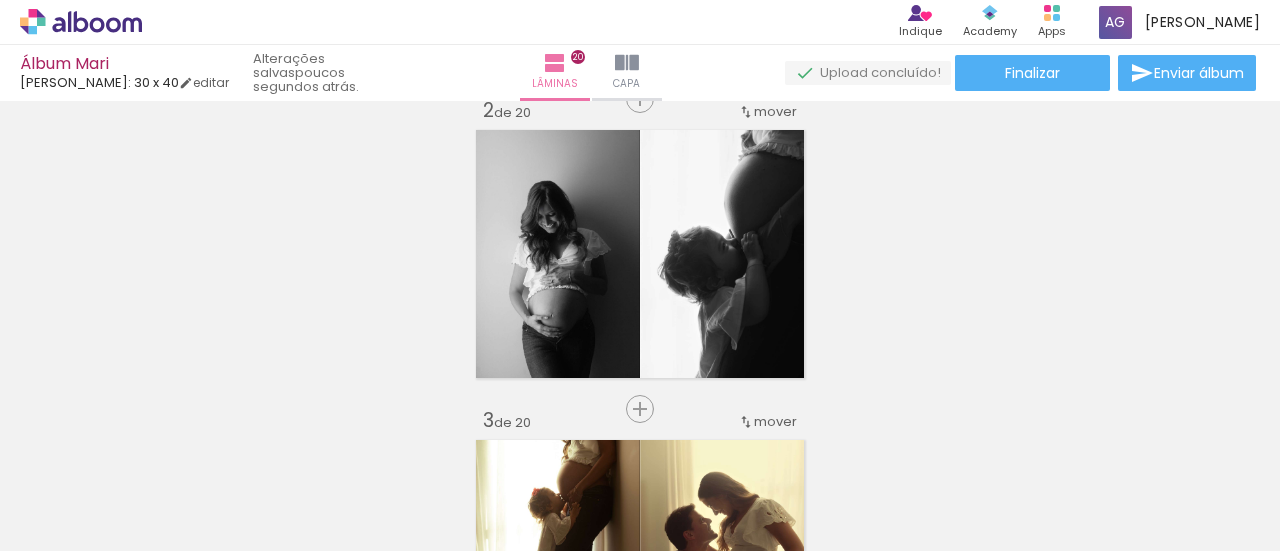 scroll, scrollTop: 0, scrollLeft: 0, axis: both 